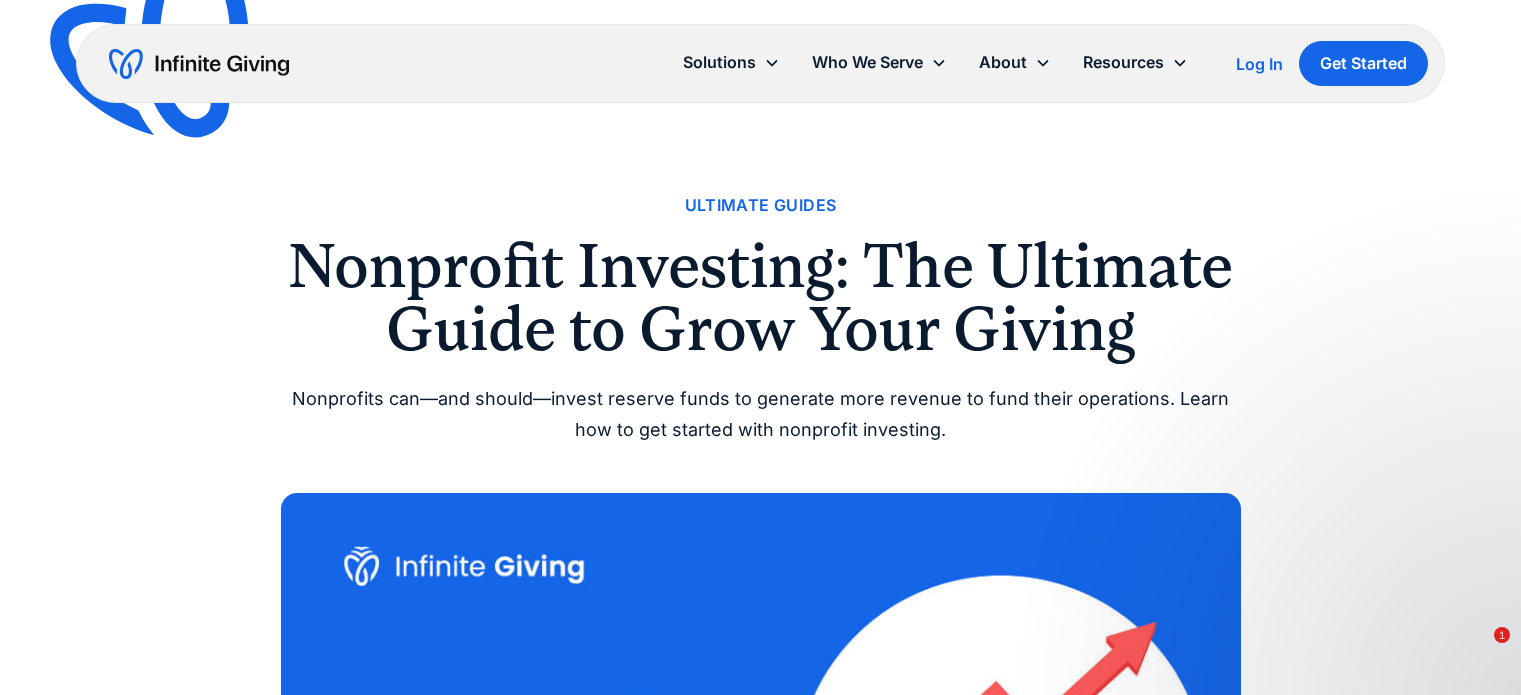 scroll, scrollTop: 0, scrollLeft: 0, axis: both 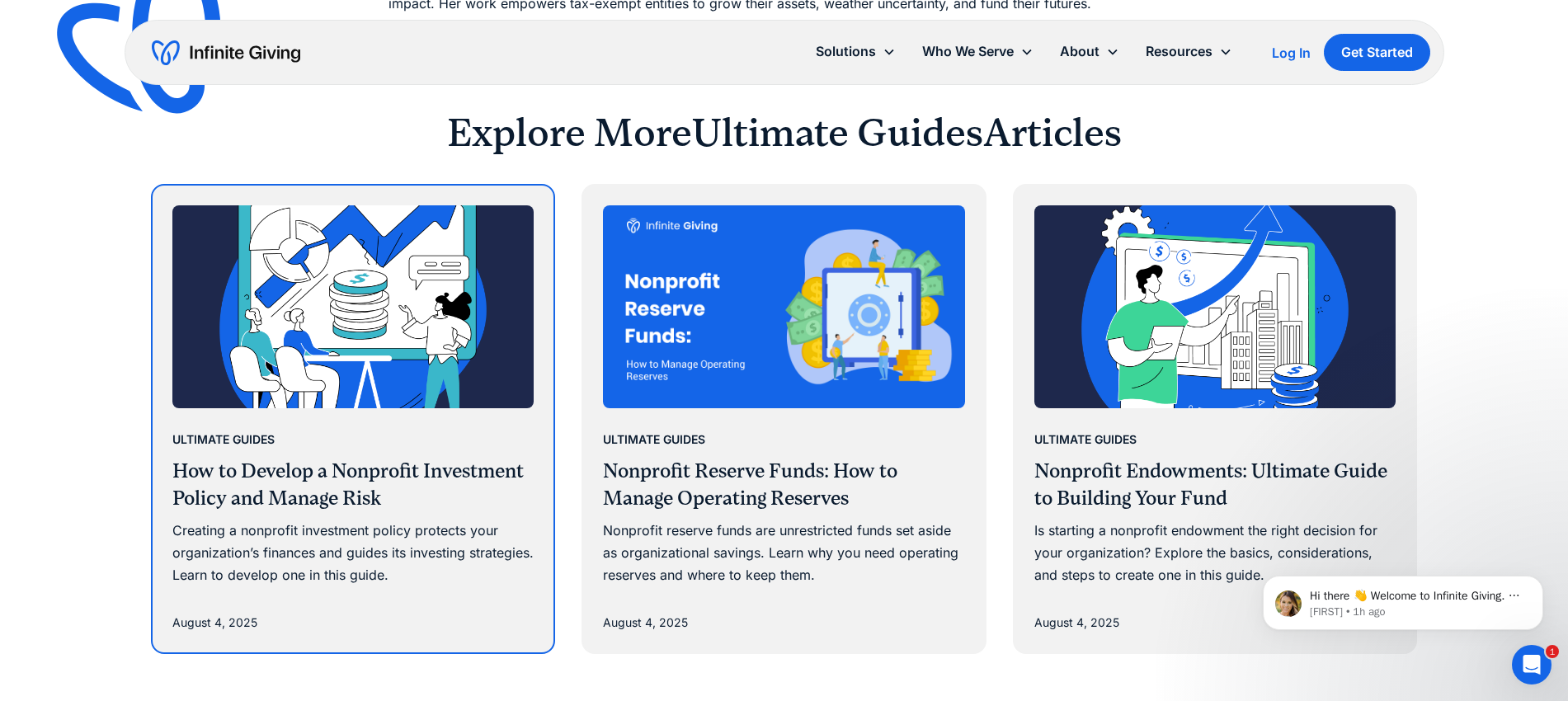 click on "How to Develop a Nonprofit Investment Policy and Manage Risk" at bounding box center [353, 485] 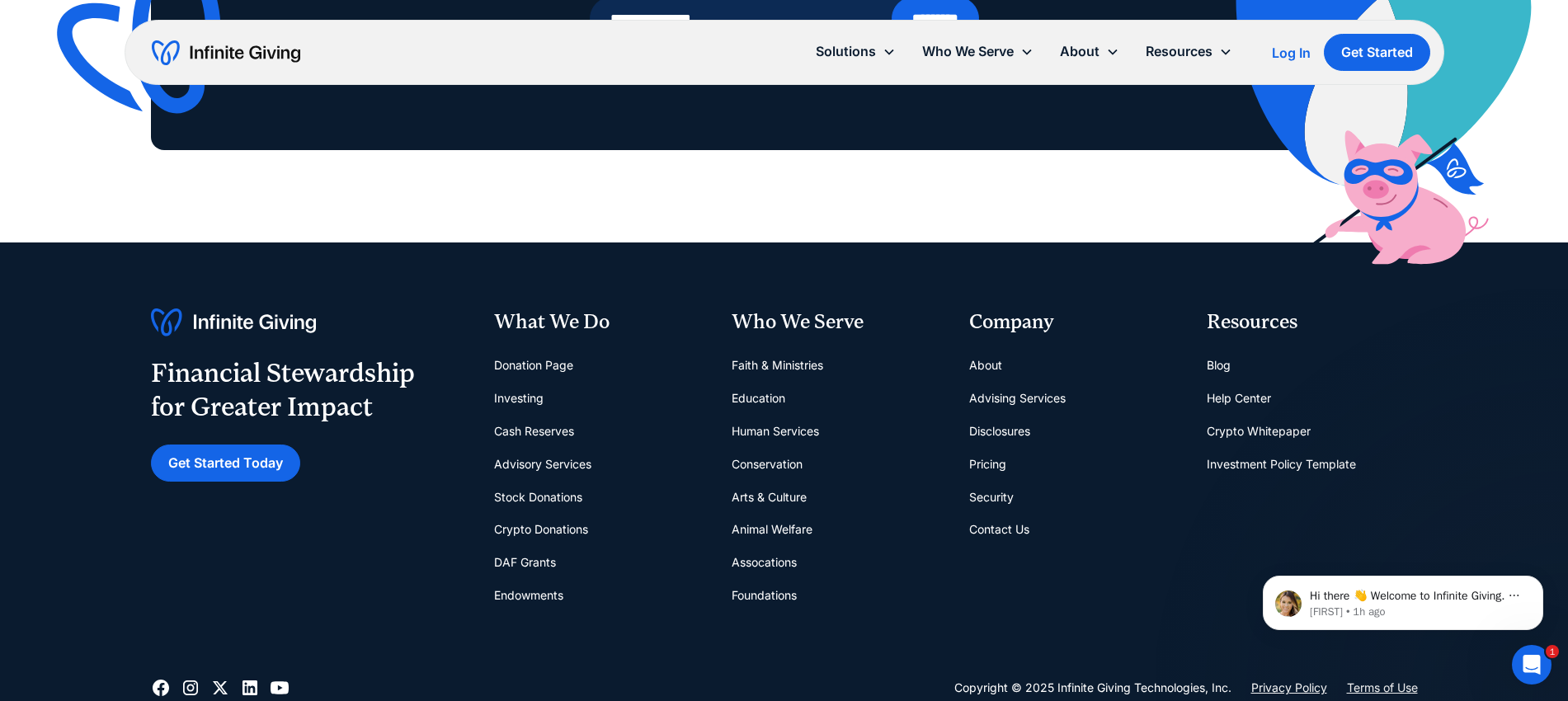scroll, scrollTop: 14746, scrollLeft: 0, axis: vertical 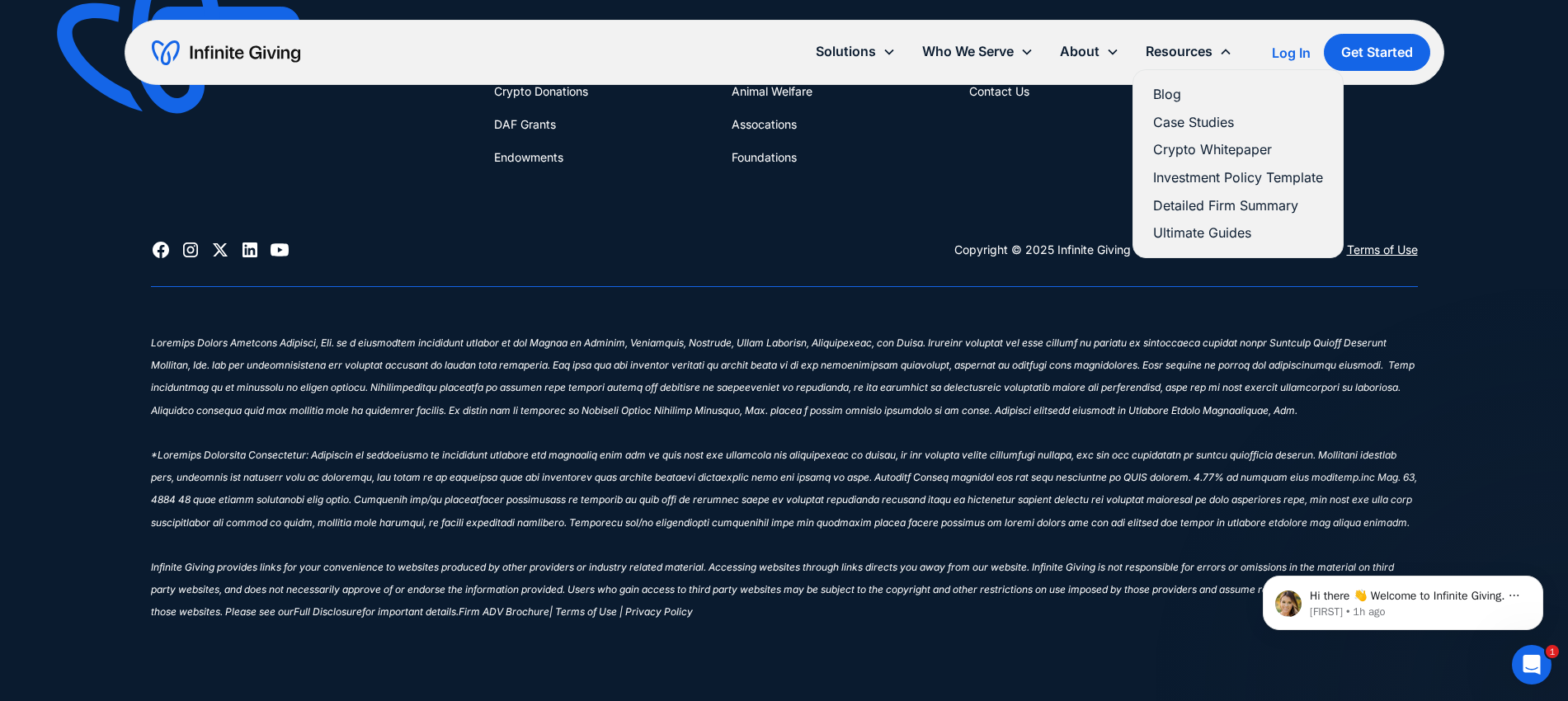 click on "Ultimate Guides" at bounding box center (1238, 233) 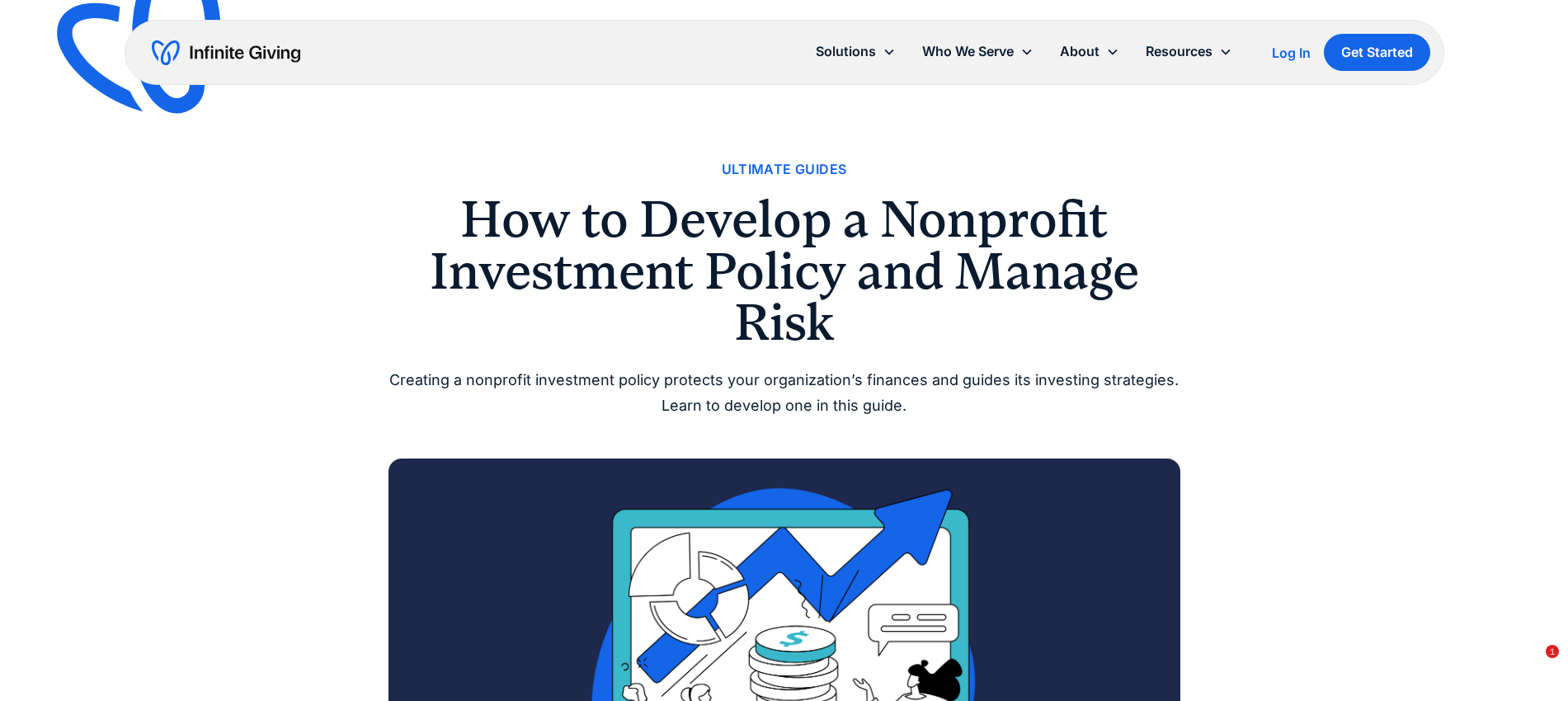 scroll, scrollTop: 0, scrollLeft: 0, axis: both 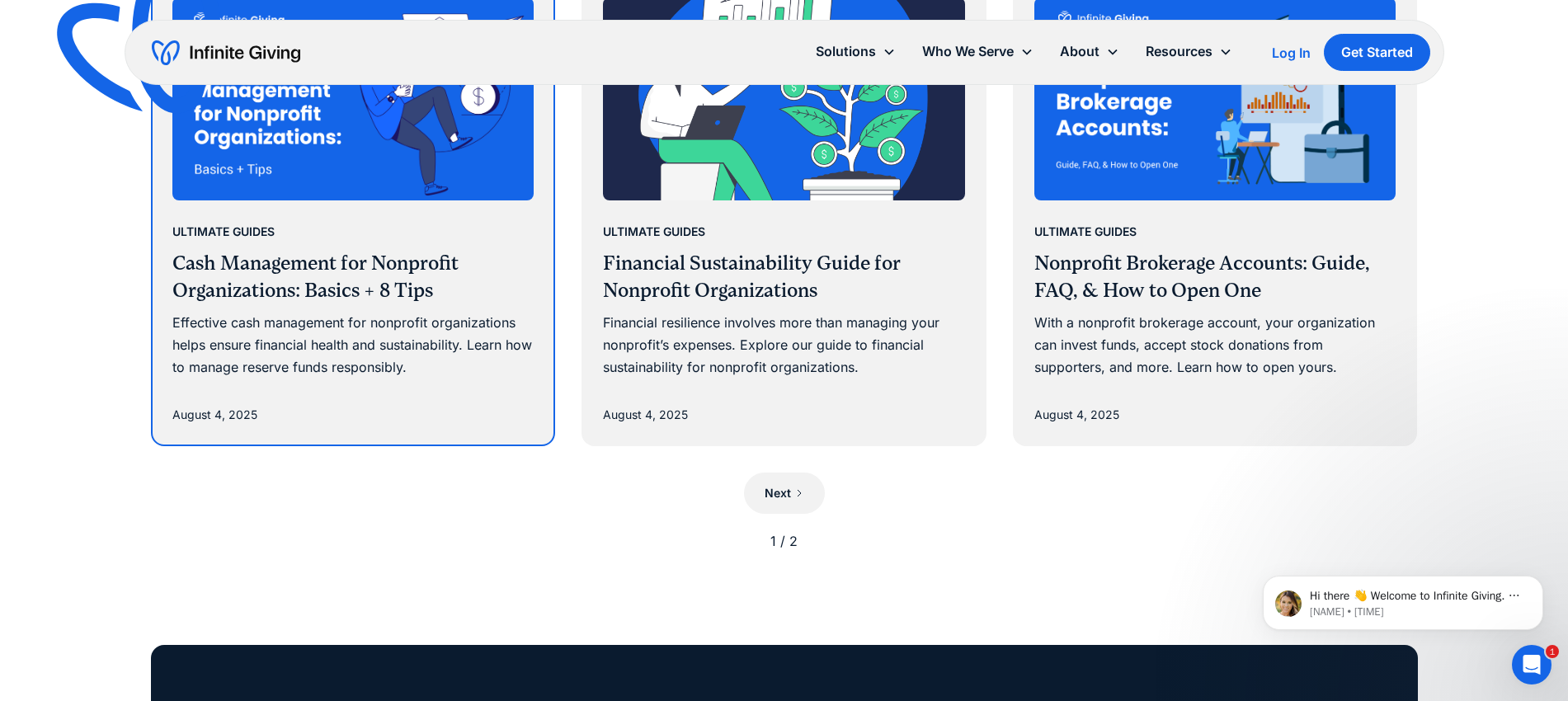 click on "Cash Management for Nonprofit Organizations: Basics + 8 Tips" at bounding box center (353, 277) 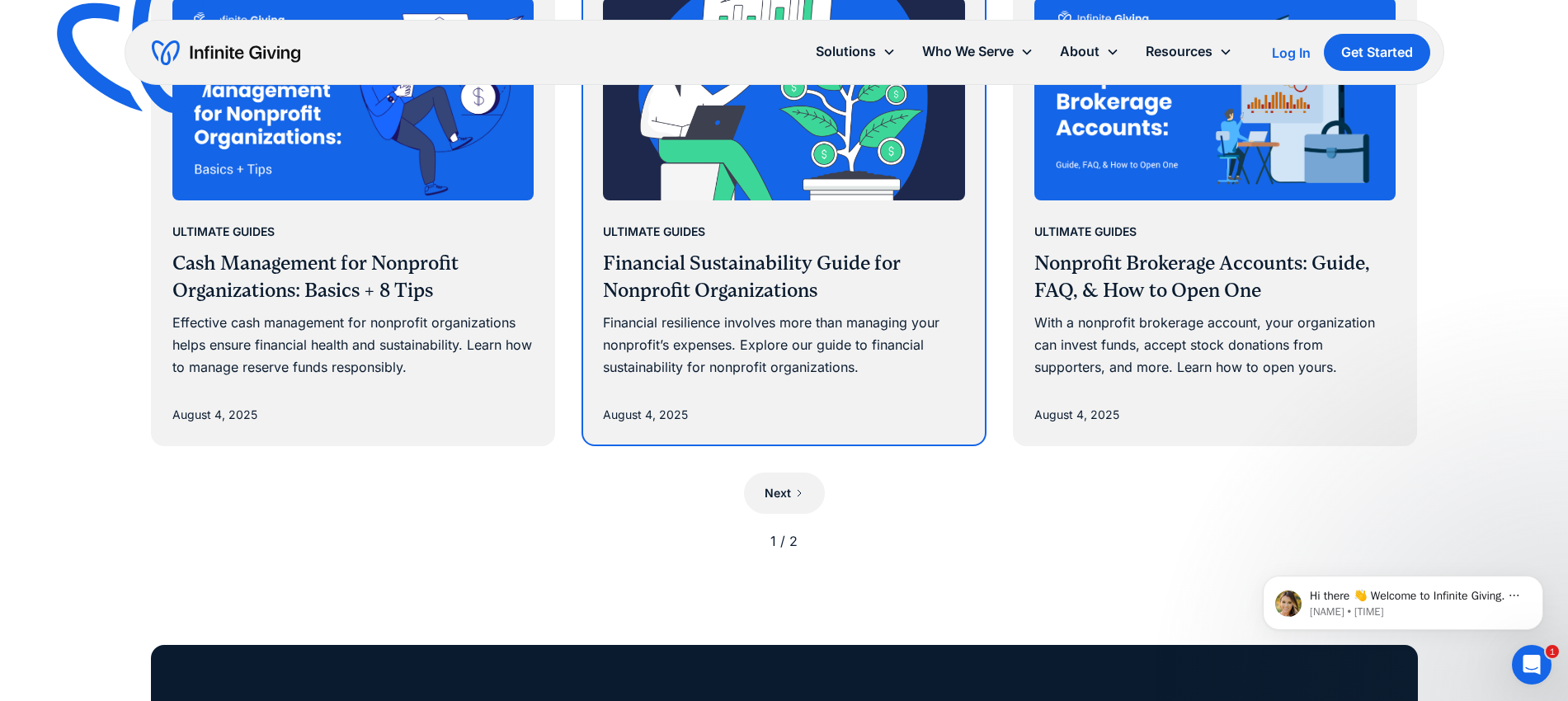 click on "Financial Sustainability Guide for Nonprofit Organizations" at bounding box center [784, 277] 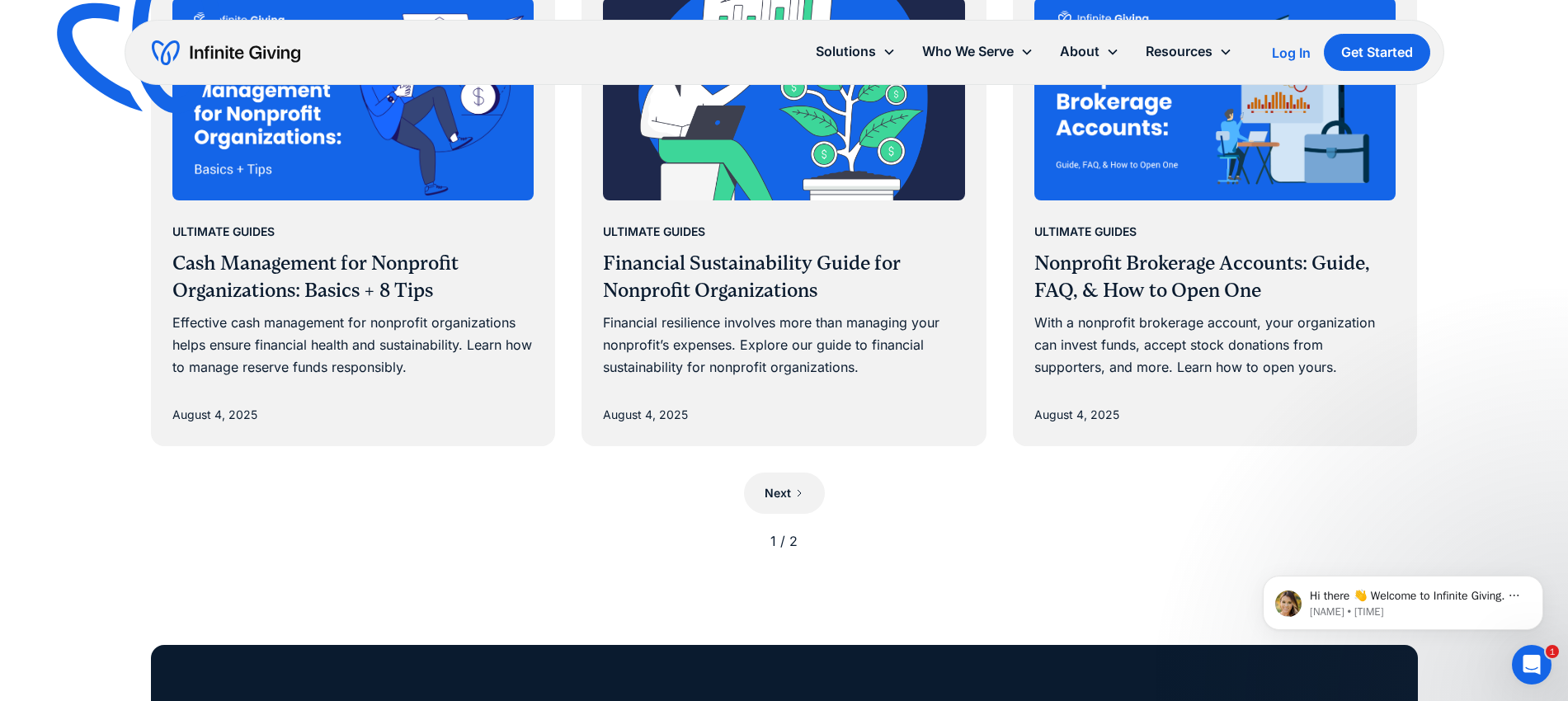 click on "1 / 2" at bounding box center [784, 541] 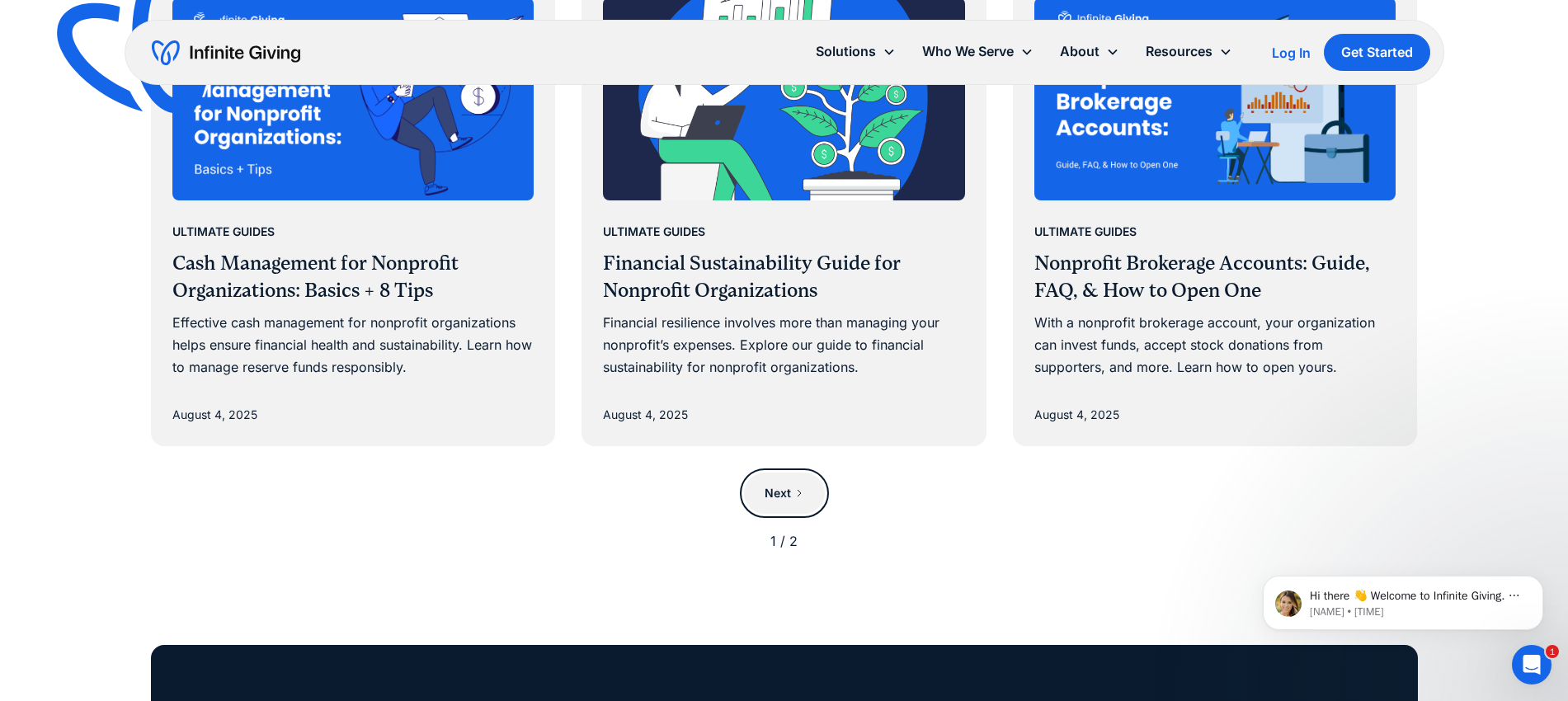 click on "Next" at bounding box center (778, 493) 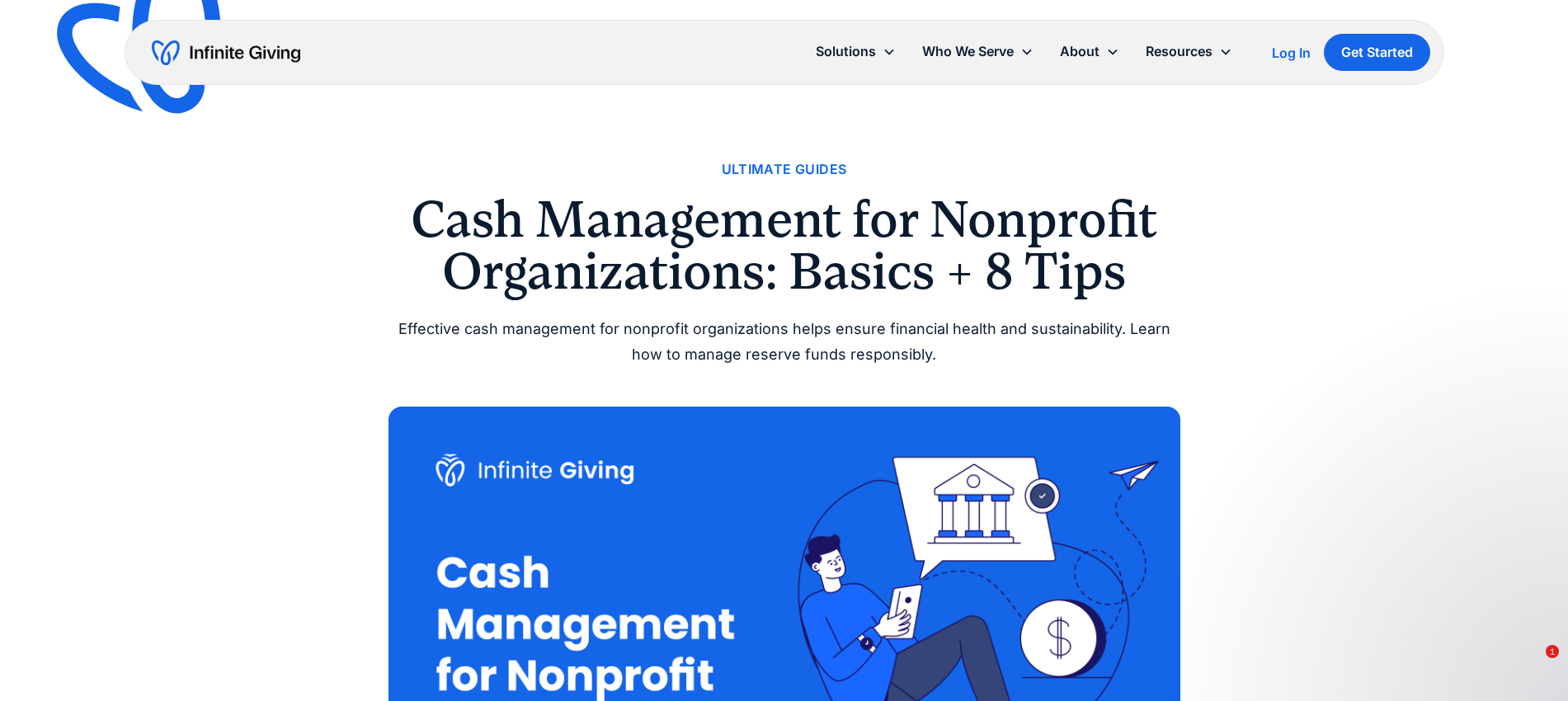 scroll, scrollTop: 0, scrollLeft: 0, axis: both 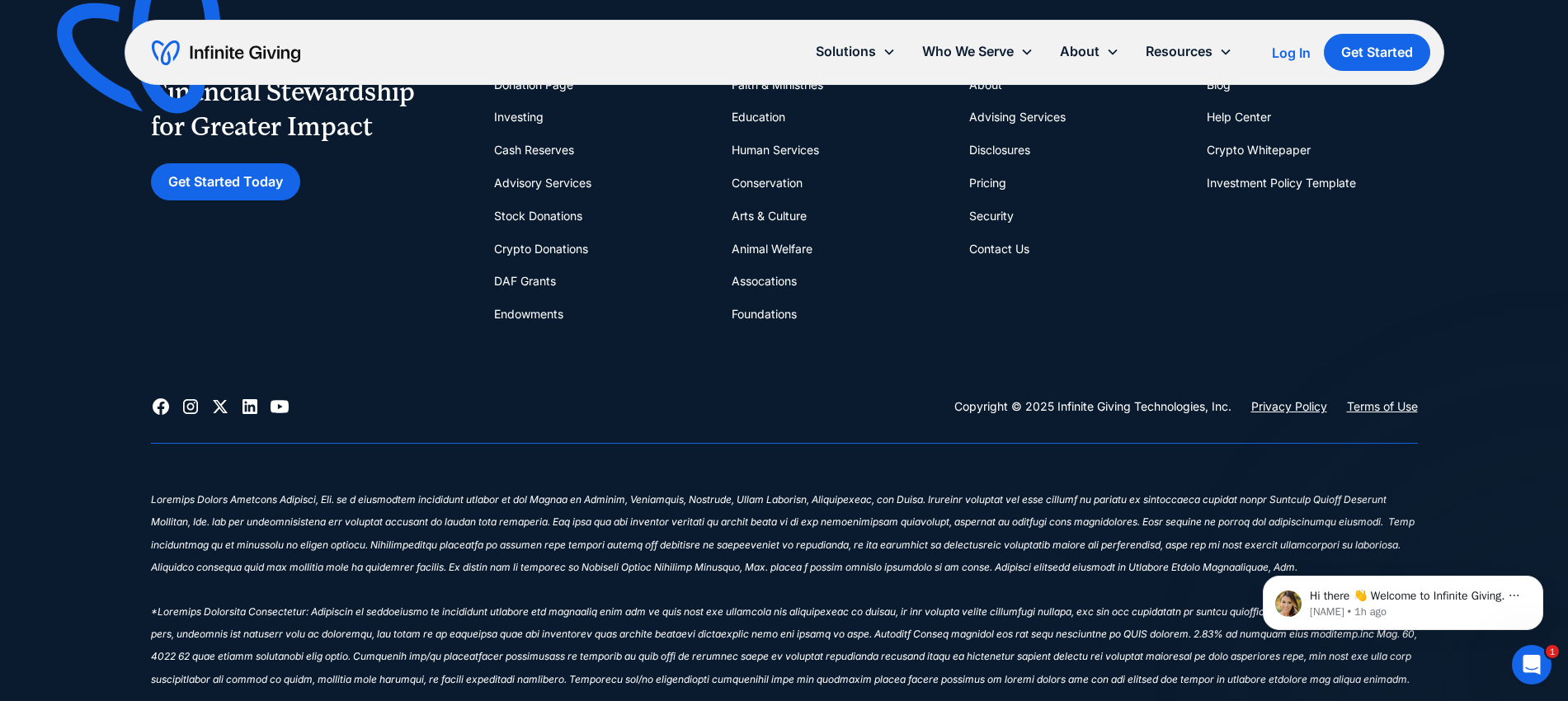 click on "Disclosures" at bounding box center [1000, 150] 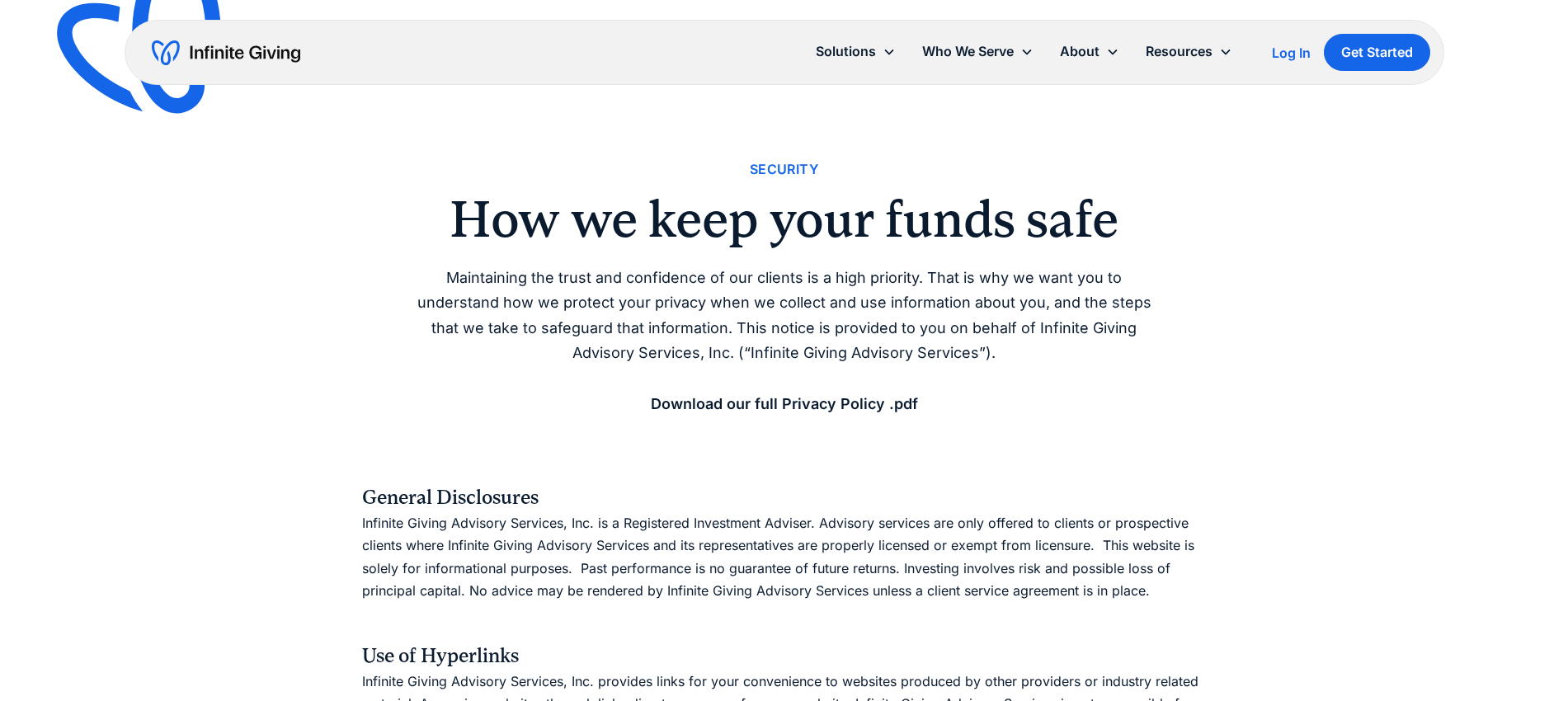 scroll, scrollTop: 0, scrollLeft: 0, axis: both 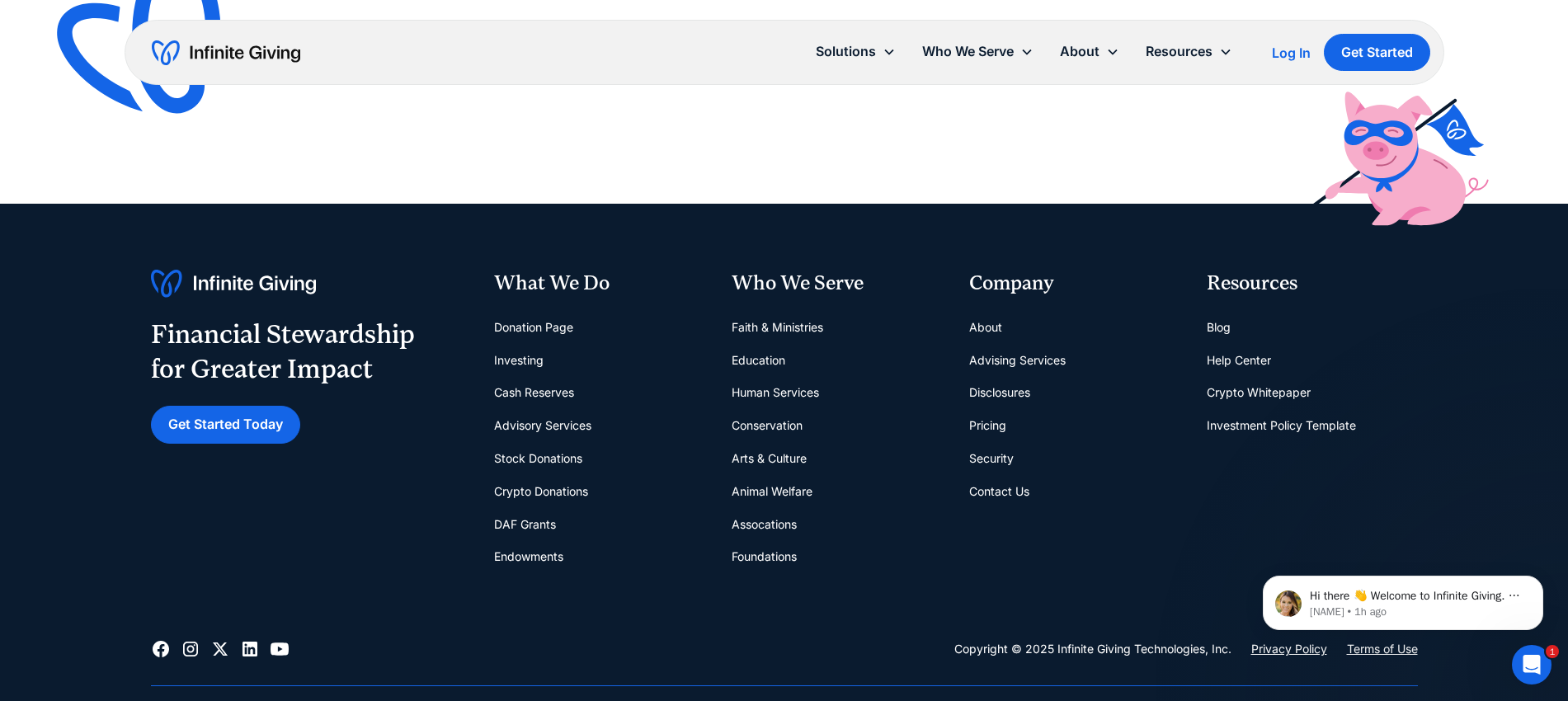 click on "About" at bounding box center [986, 327] 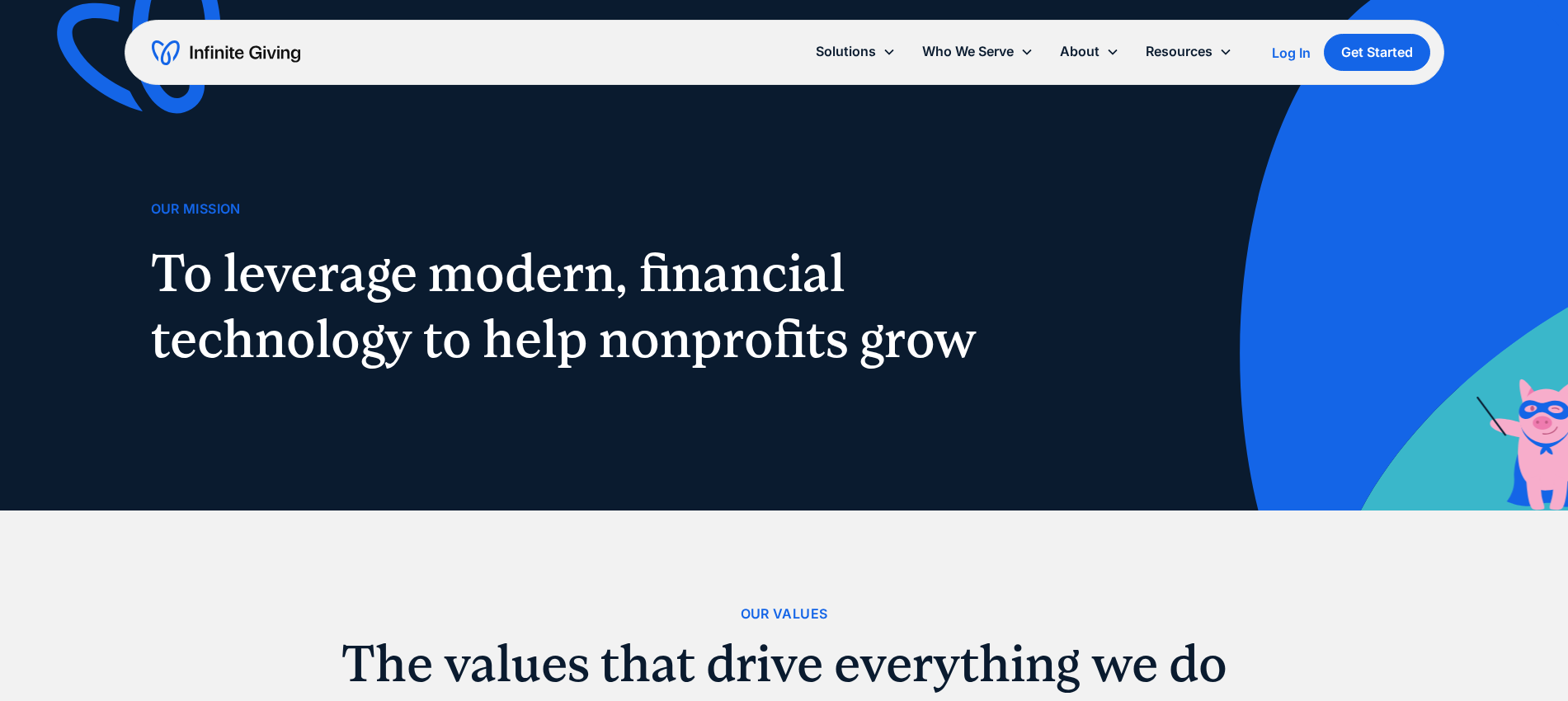 scroll, scrollTop: 0, scrollLeft: 0, axis: both 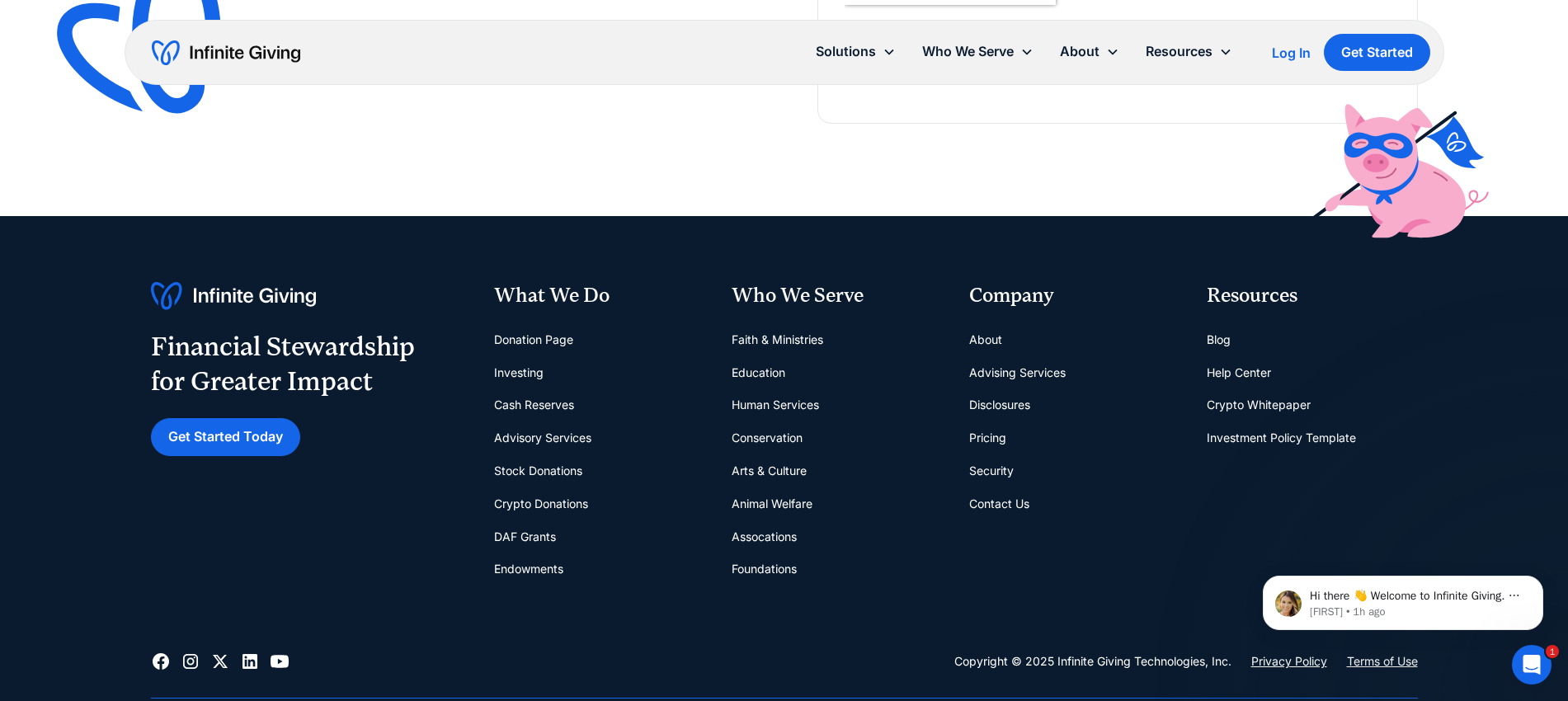 click on "Blog" at bounding box center [1218, 340] 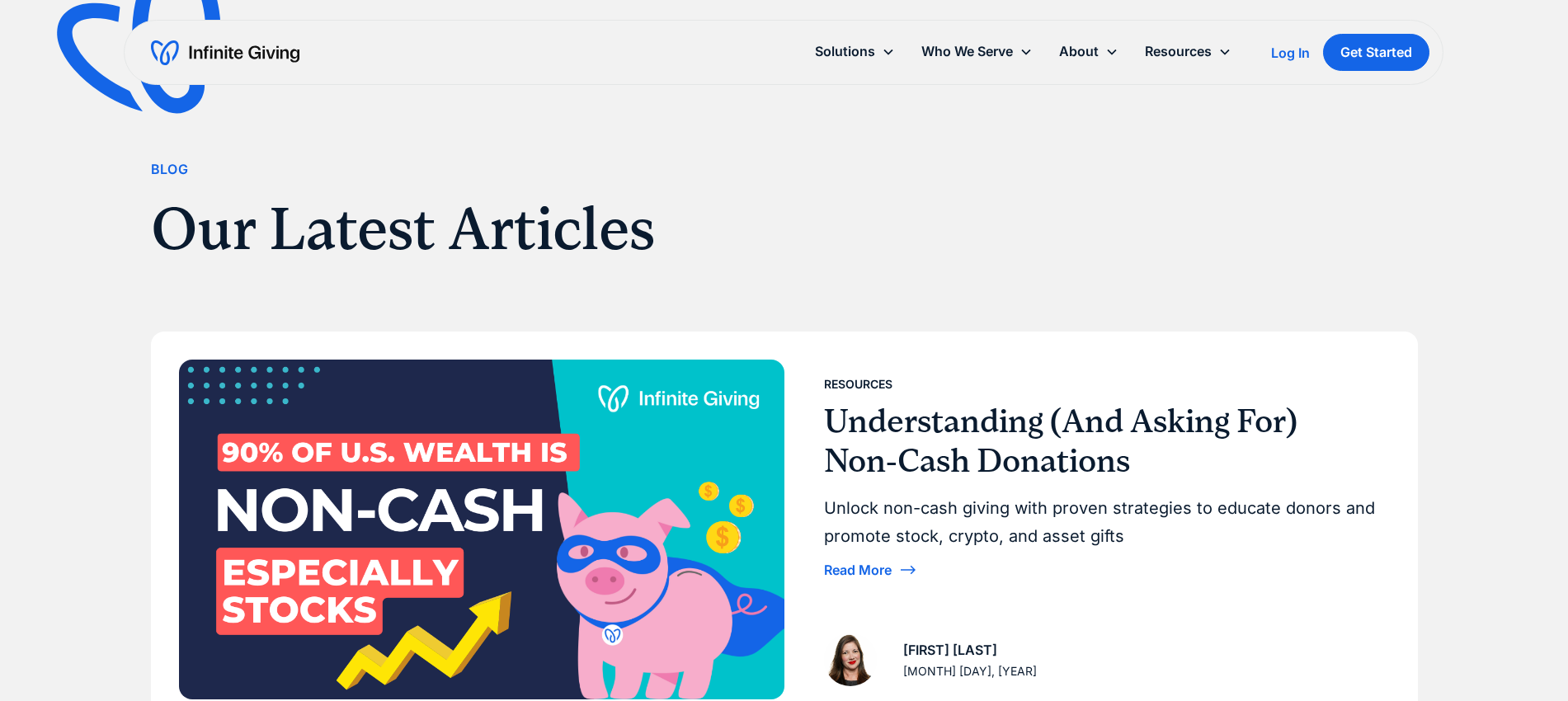 scroll, scrollTop: 0, scrollLeft: 0, axis: both 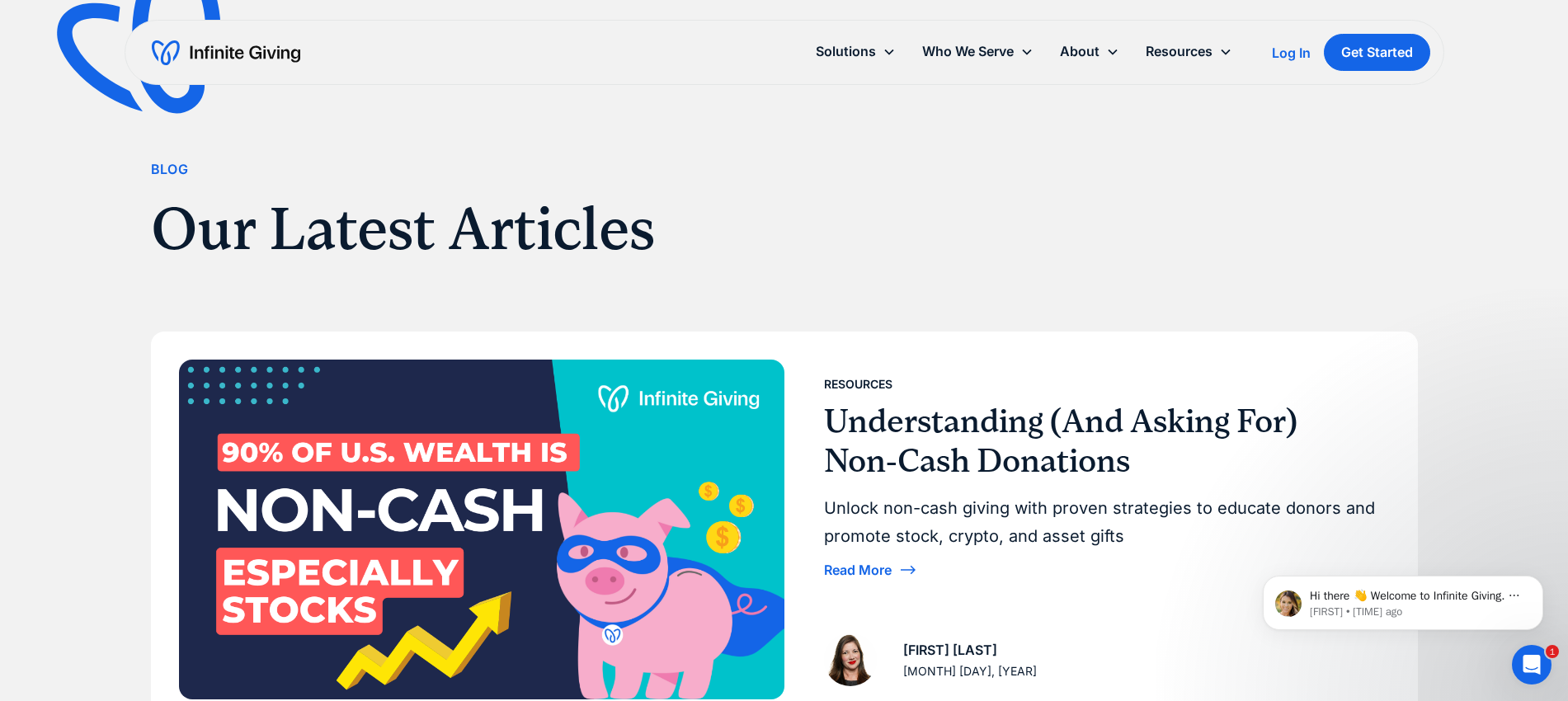 drag, startPoint x: 845, startPoint y: 219, endPoint x: 654, endPoint y: 270, distance: 197.69168 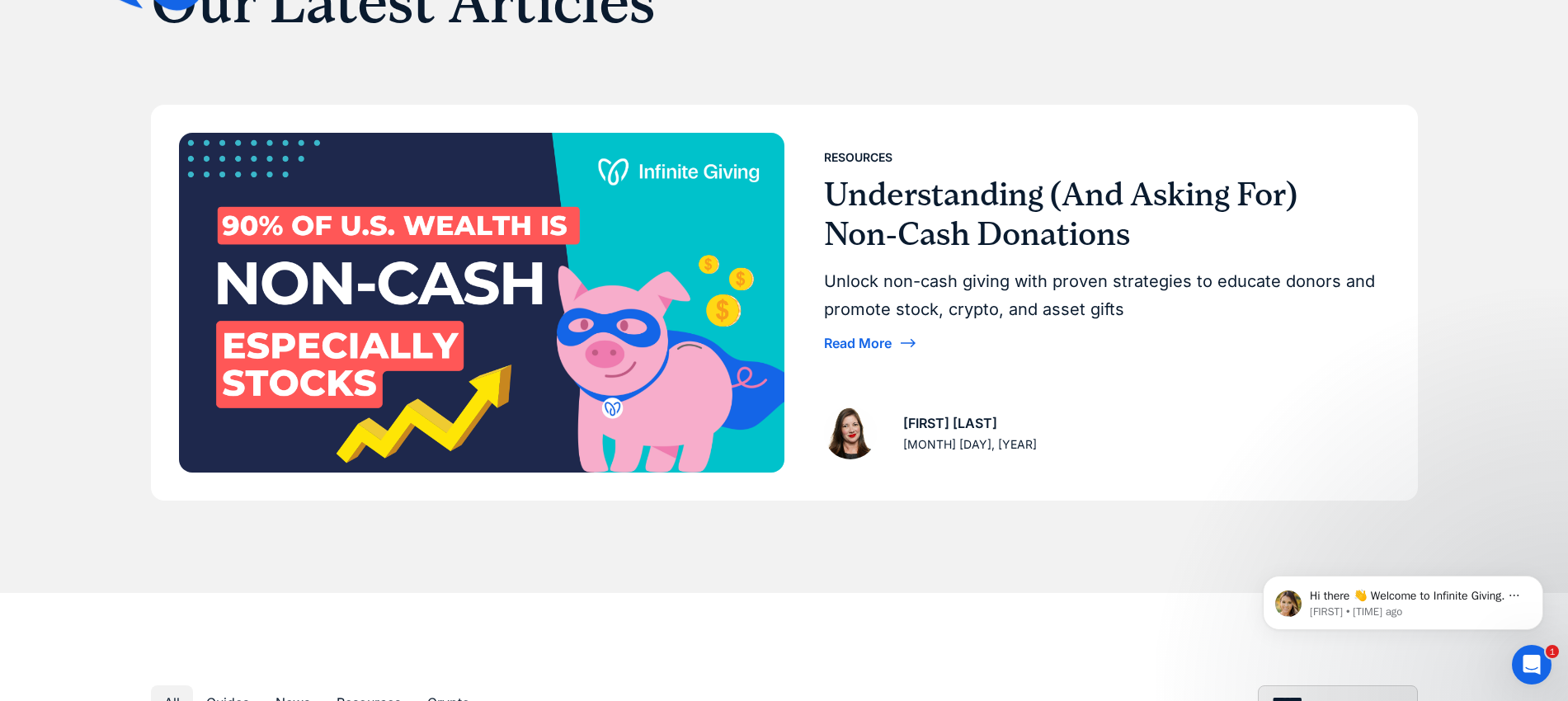scroll, scrollTop: 0, scrollLeft: 0, axis: both 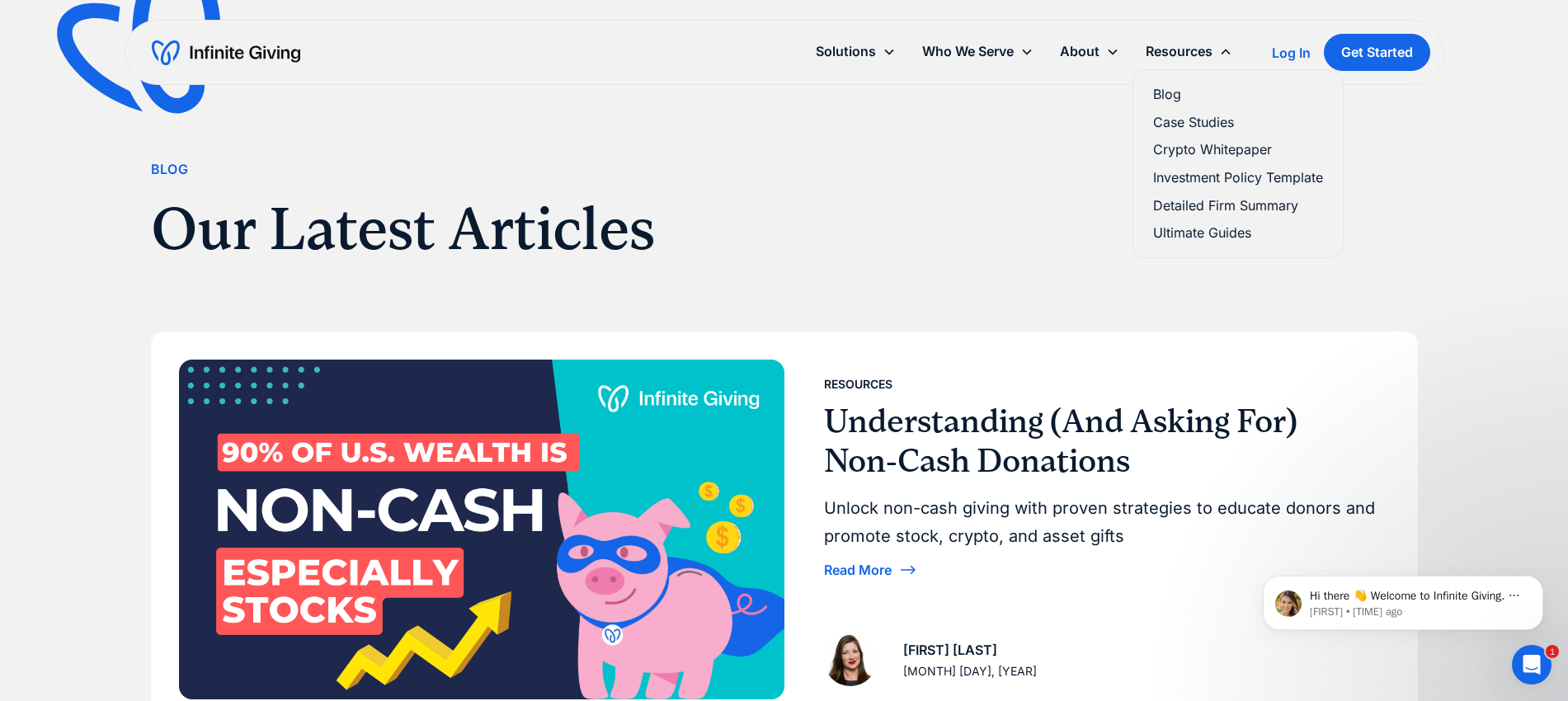 click on "Ultimate Guides" at bounding box center [1238, 233] 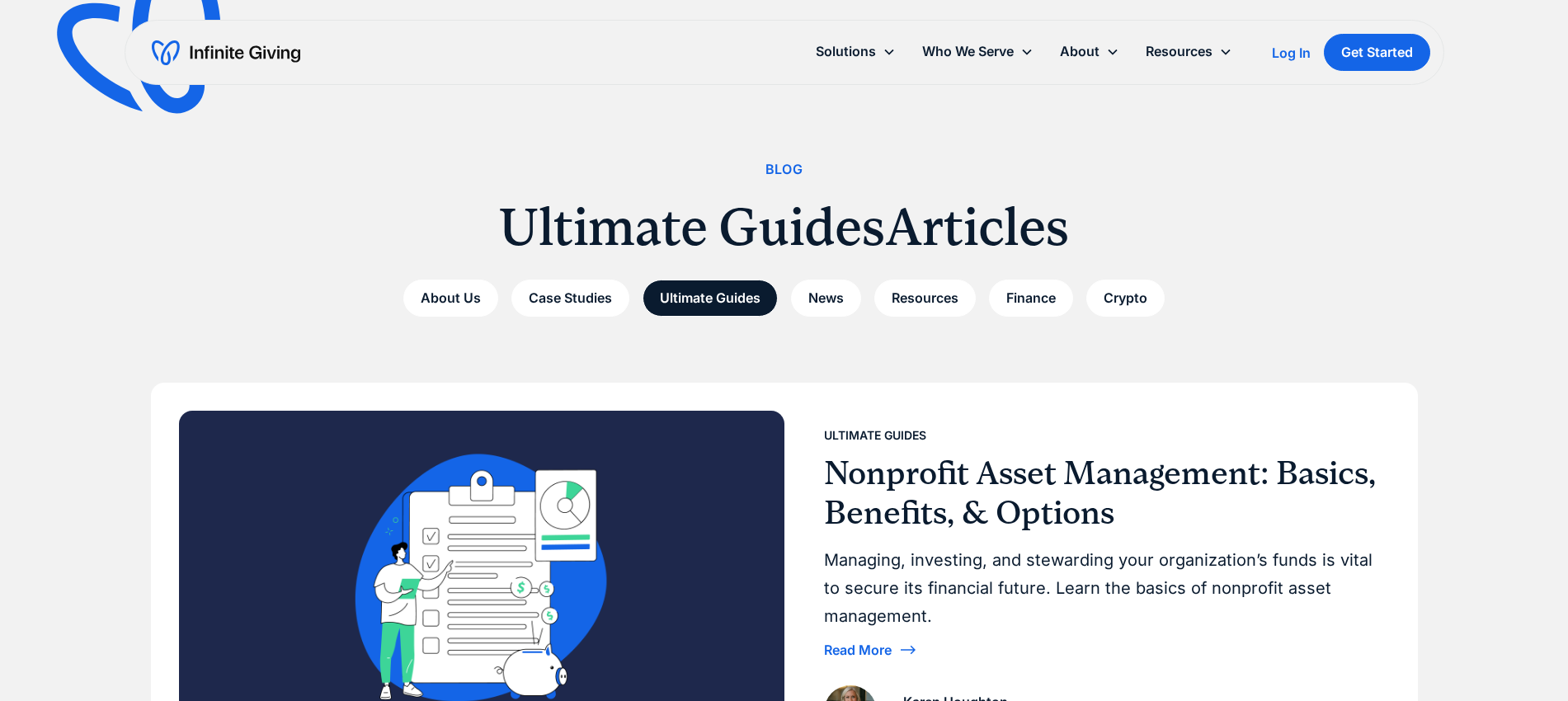 scroll, scrollTop: 0, scrollLeft: 0, axis: both 